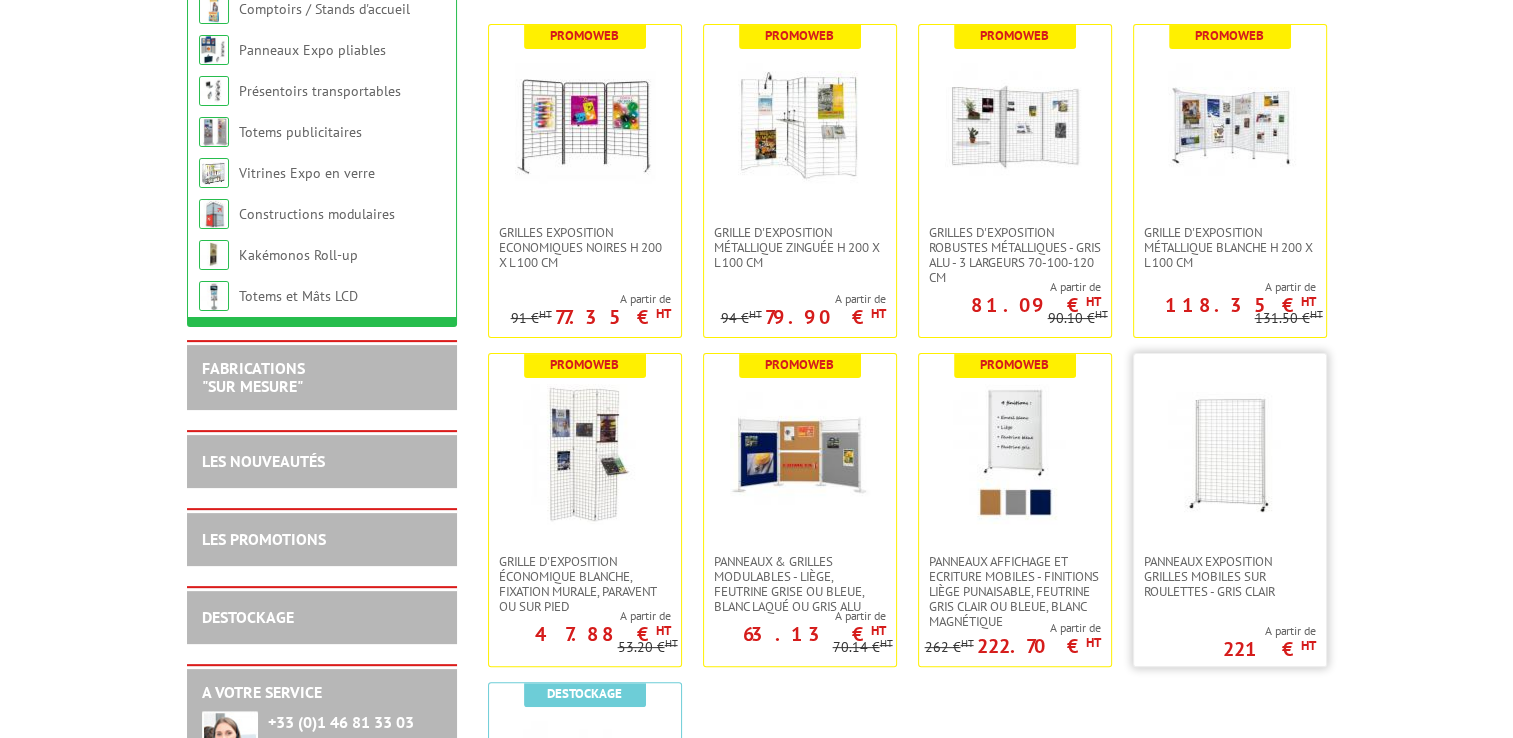 scroll, scrollTop: 500, scrollLeft: 0, axis: vertical 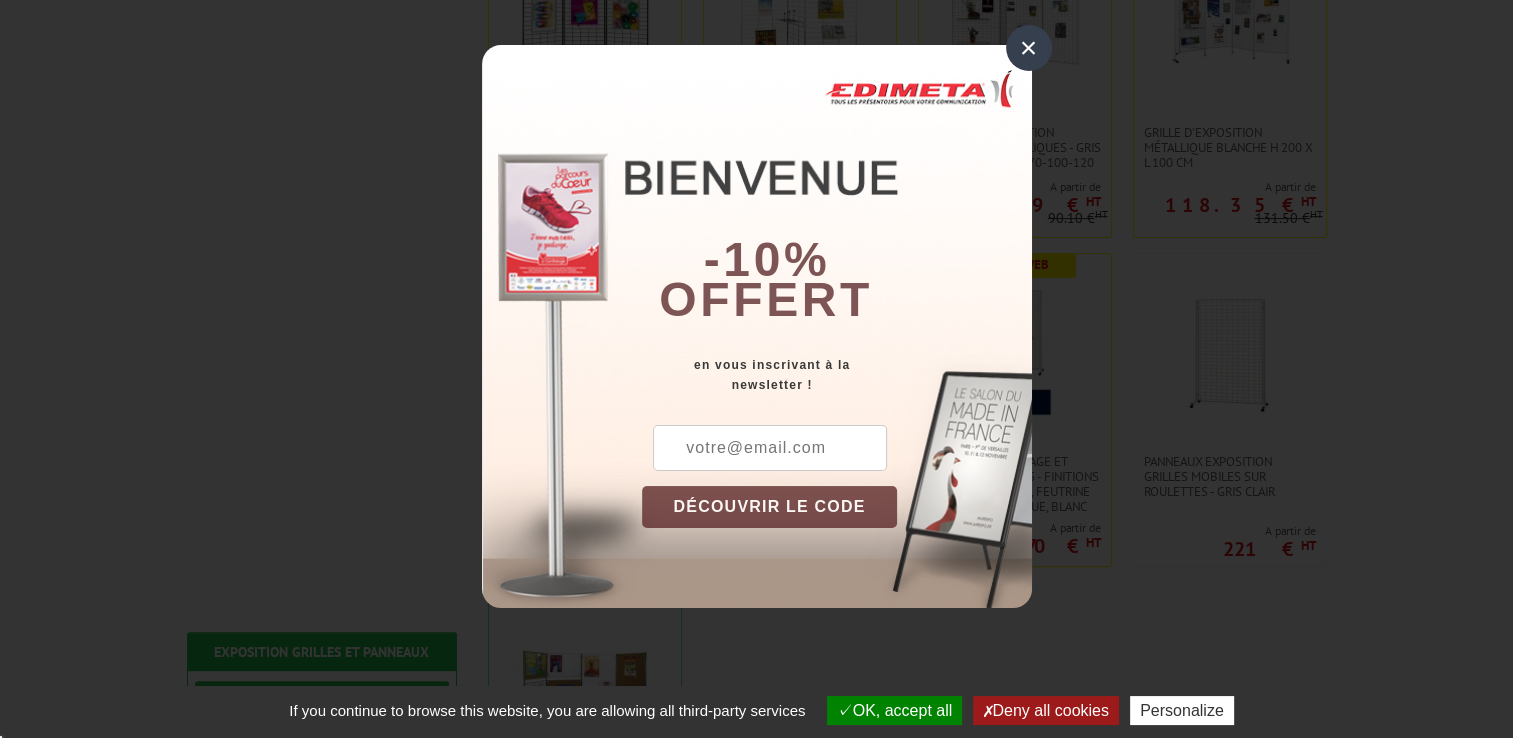 click on "×" at bounding box center (1029, 48) 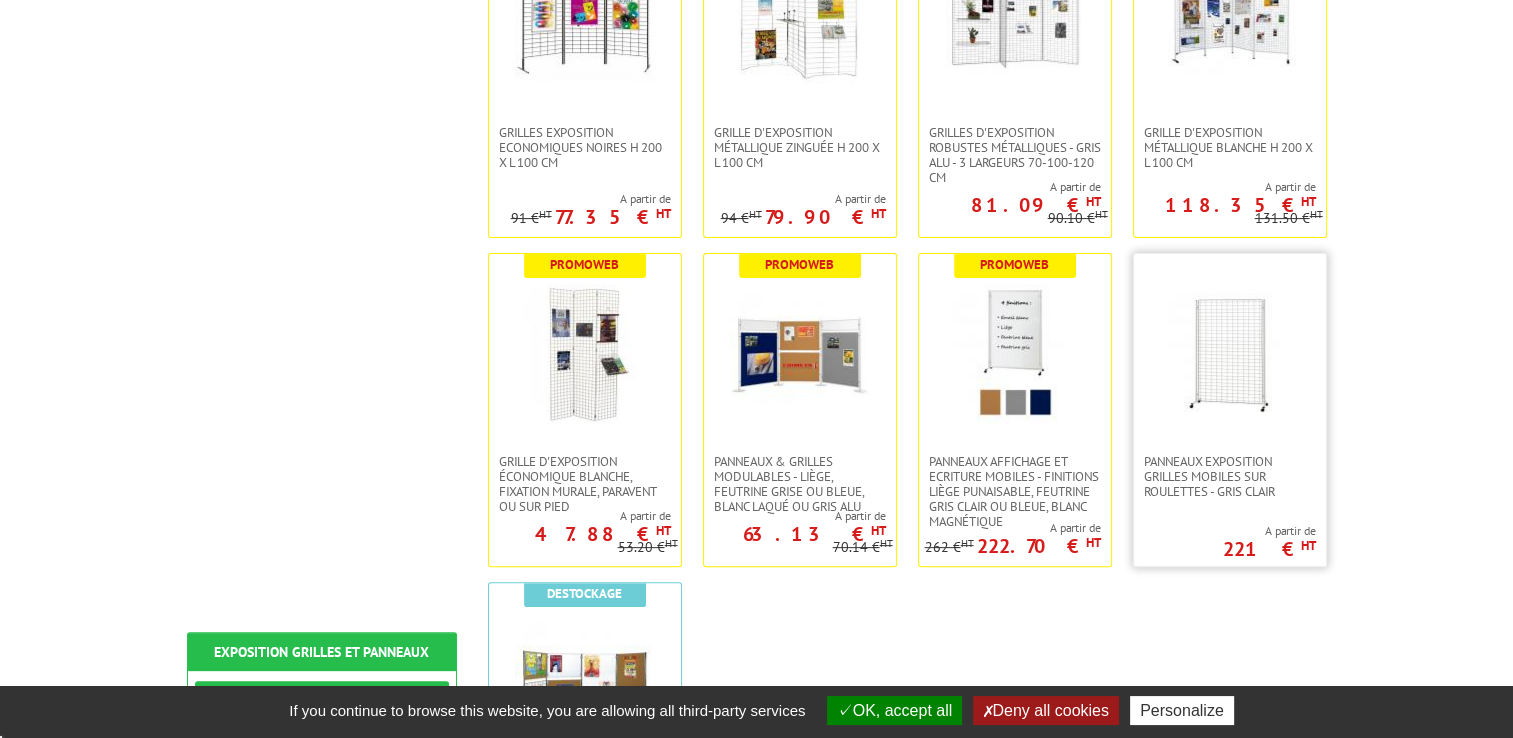 click at bounding box center (1230, 354) 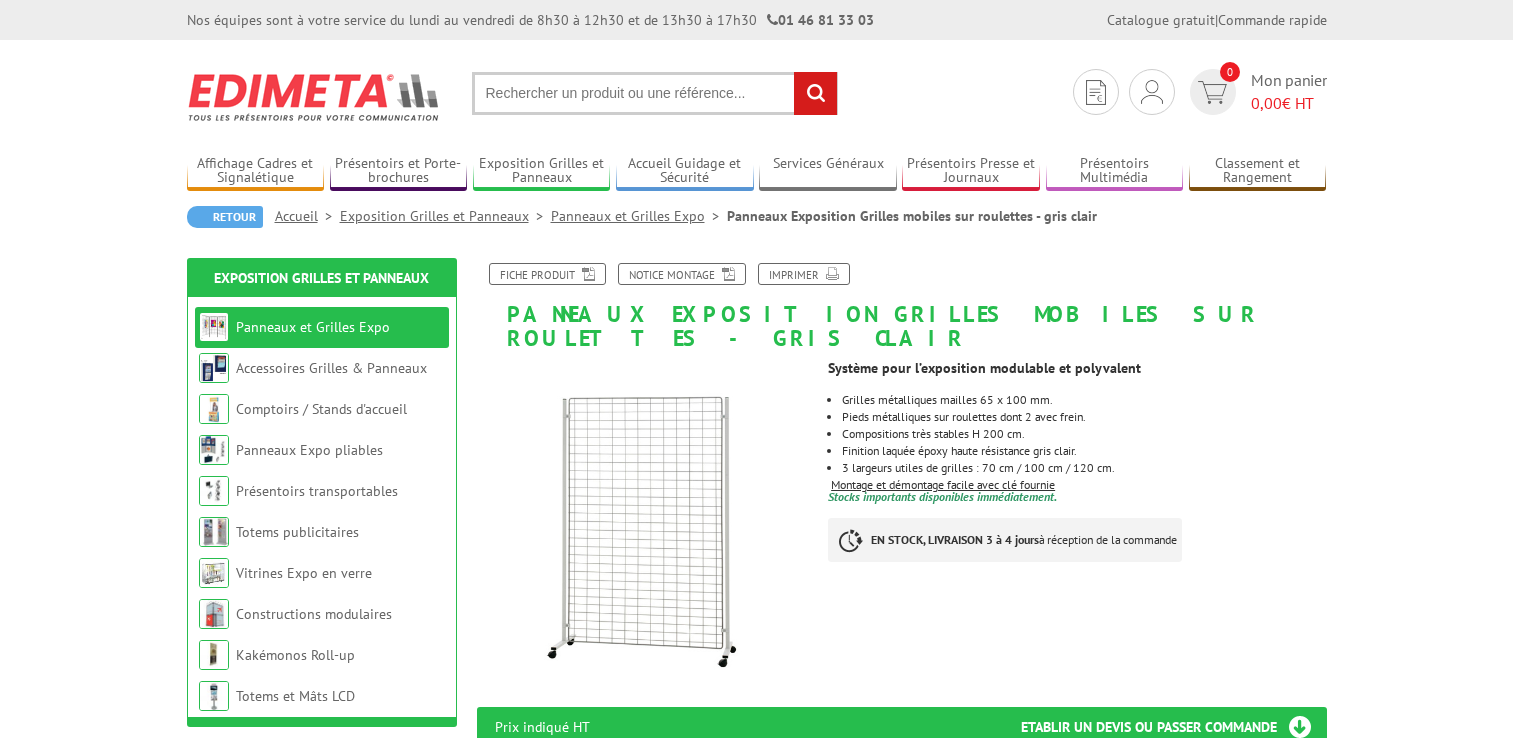scroll, scrollTop: 0, scrollLeft: 0, axis: both 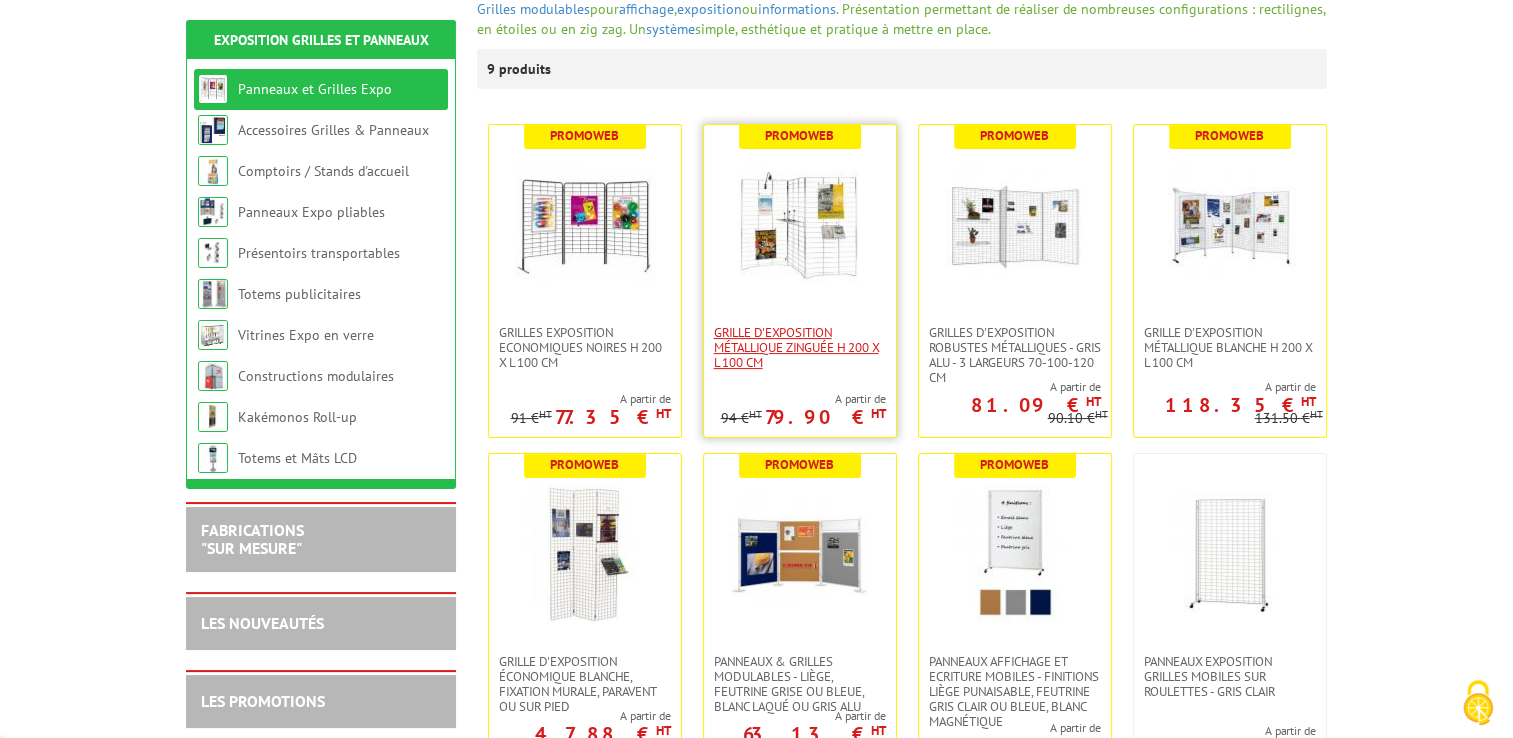 click on "Grille d'exposition métallique Zinguée H 200 x L 100 cm" at bounding box center (800, 347) 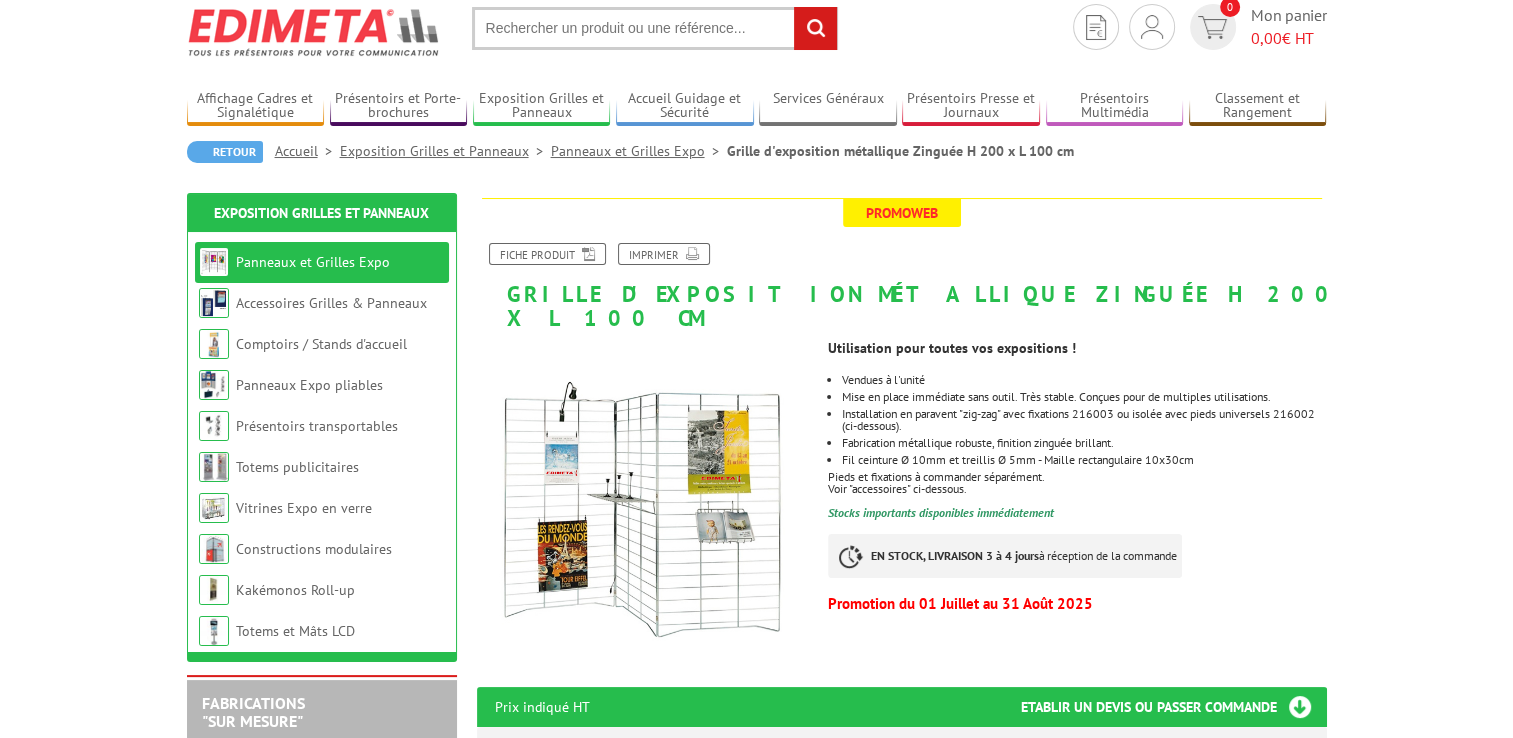 scroll, scrollTop: 100, scrollLeft: 0, axis: vertical 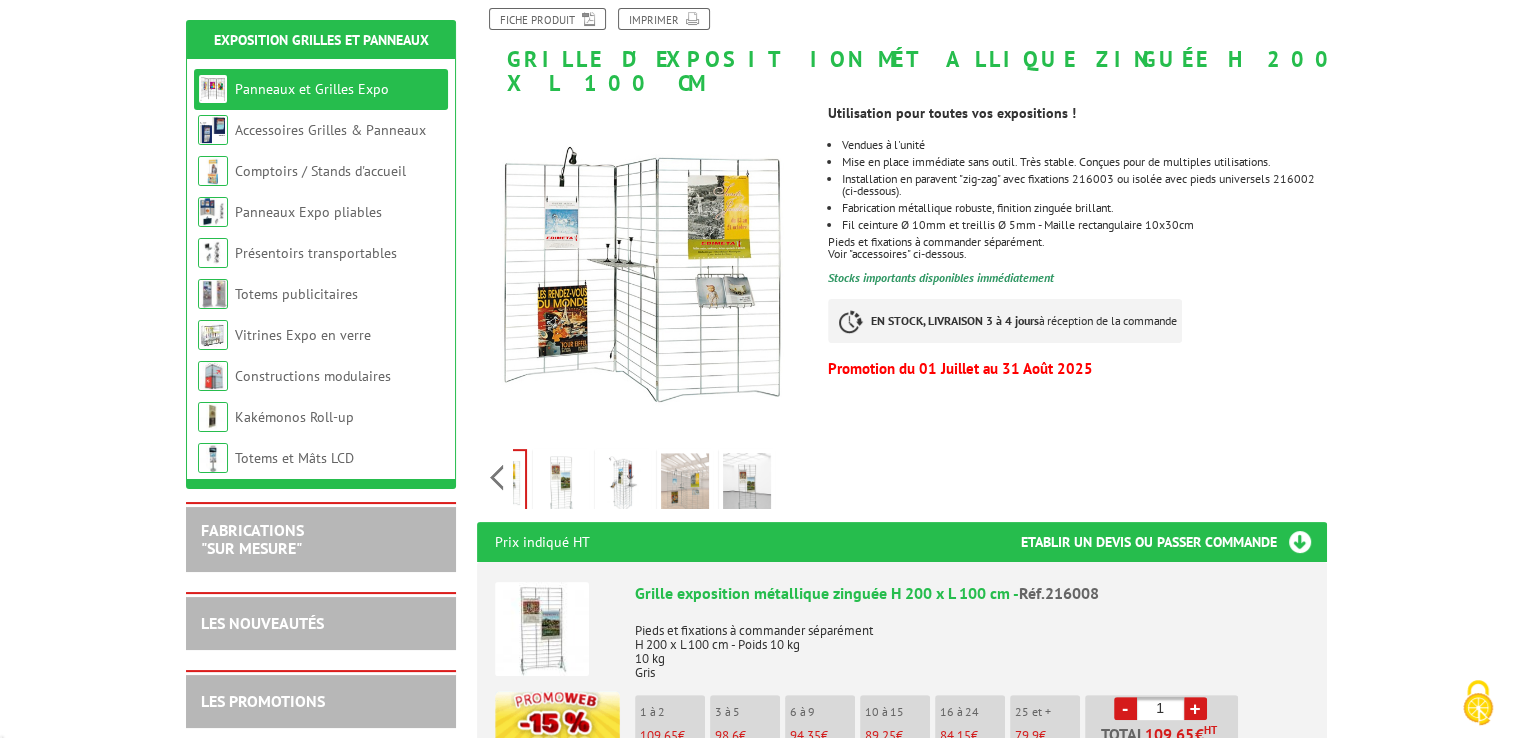 click on "Previous Next" at bounding box center [645, 477] 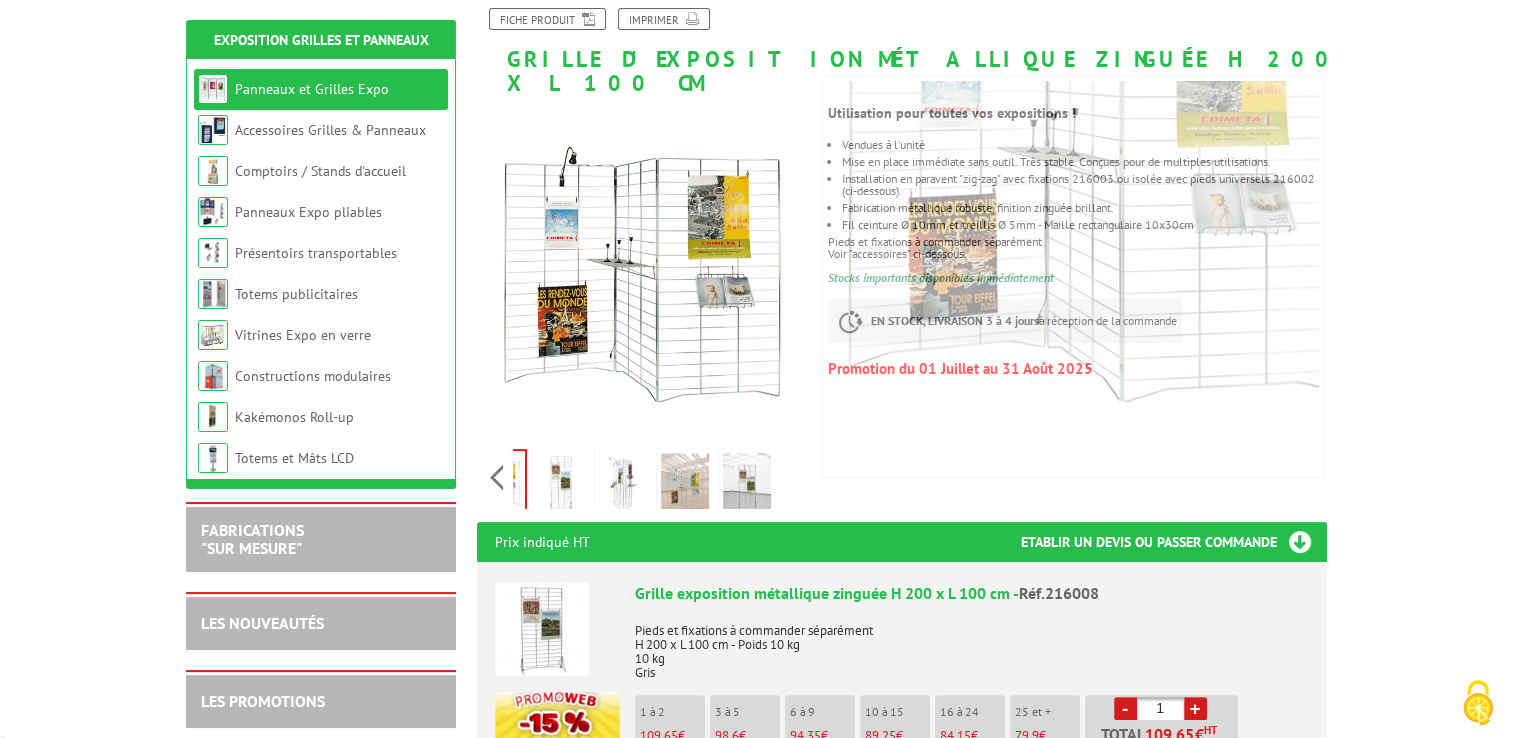 click at bounding box center [561, 484] 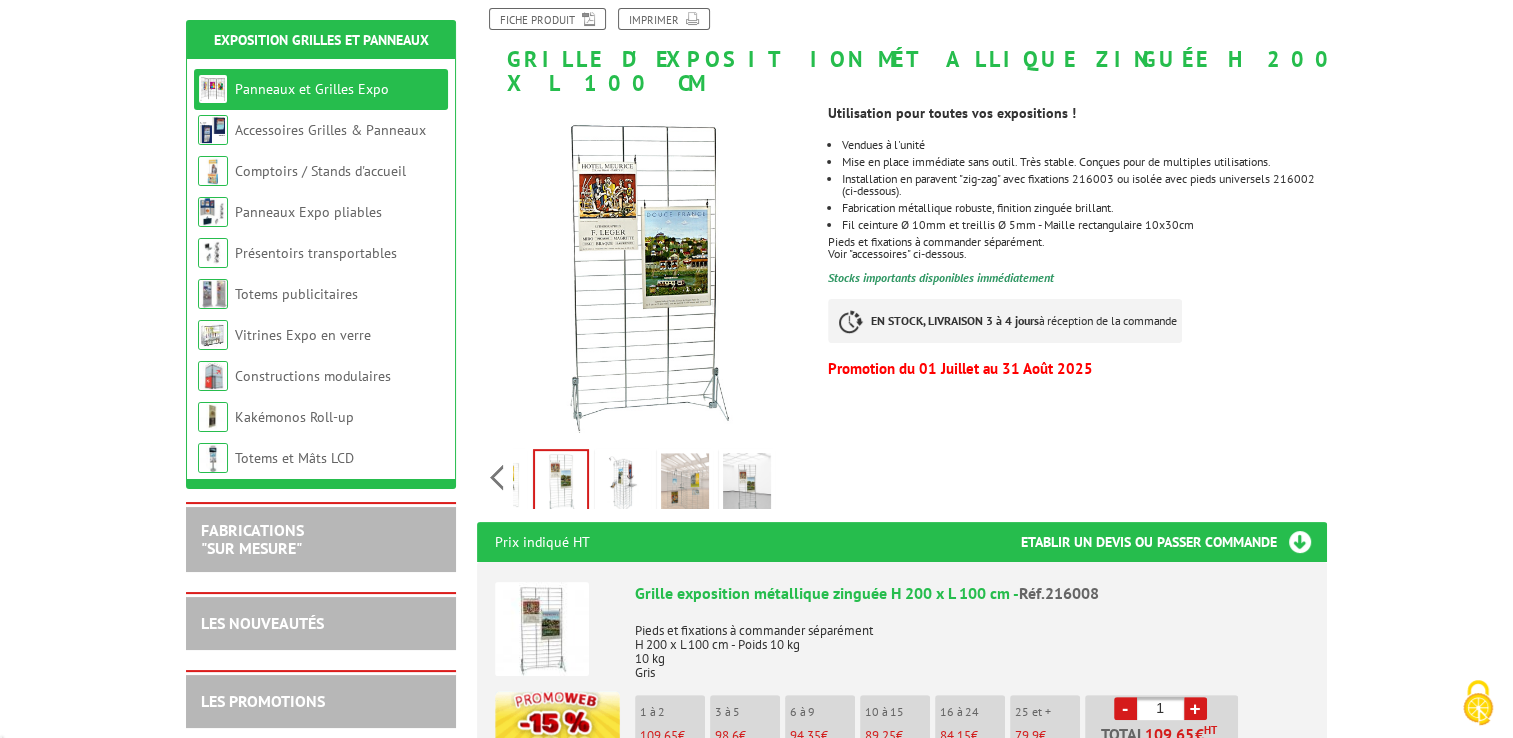 click at bounding box center (623, 484) 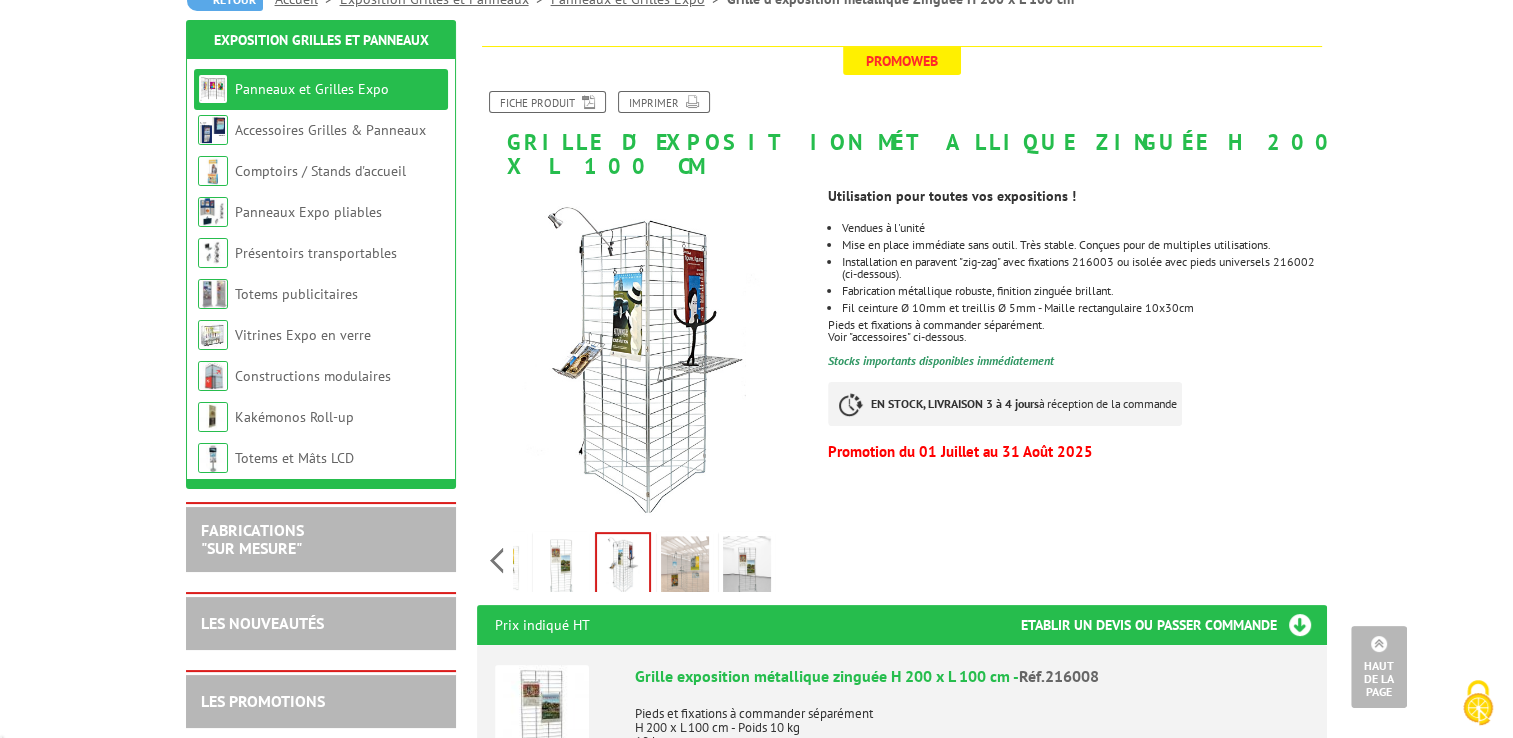 scroll, scrollTop: 200, scrollLeft: 0, axis: vertical 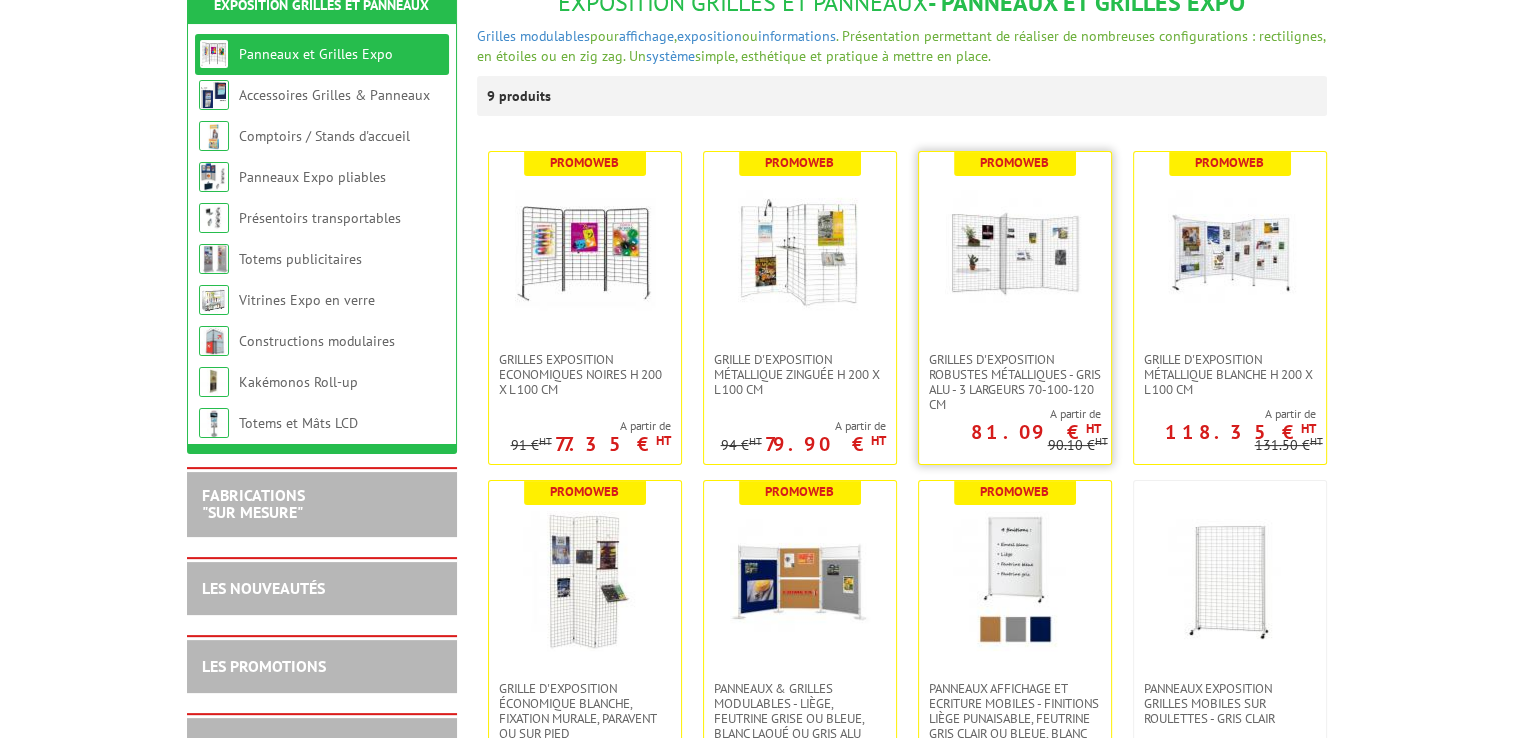 click at bounding box center (1015, 252) 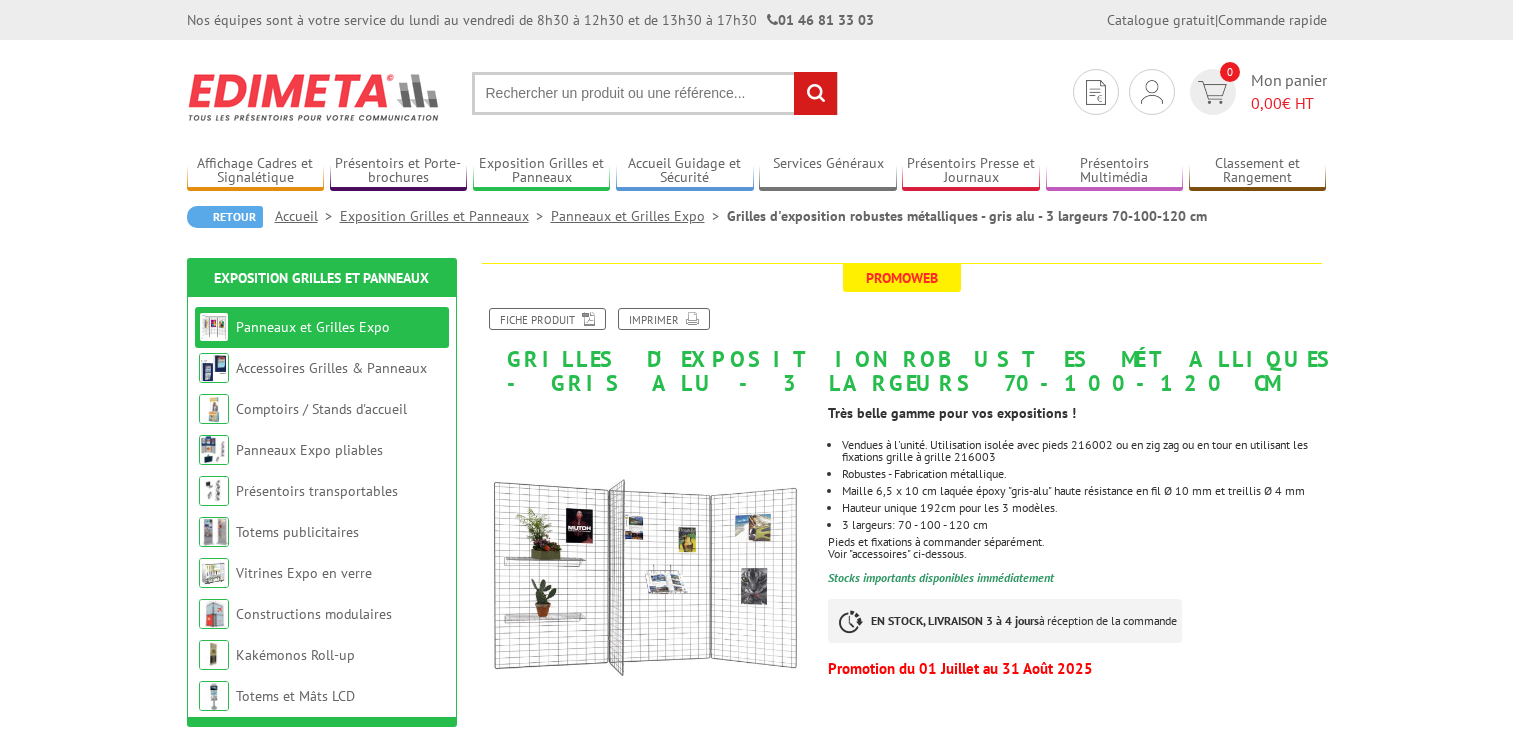 scroll, scrollTop: 0, scrollLeft: 0, axis: both 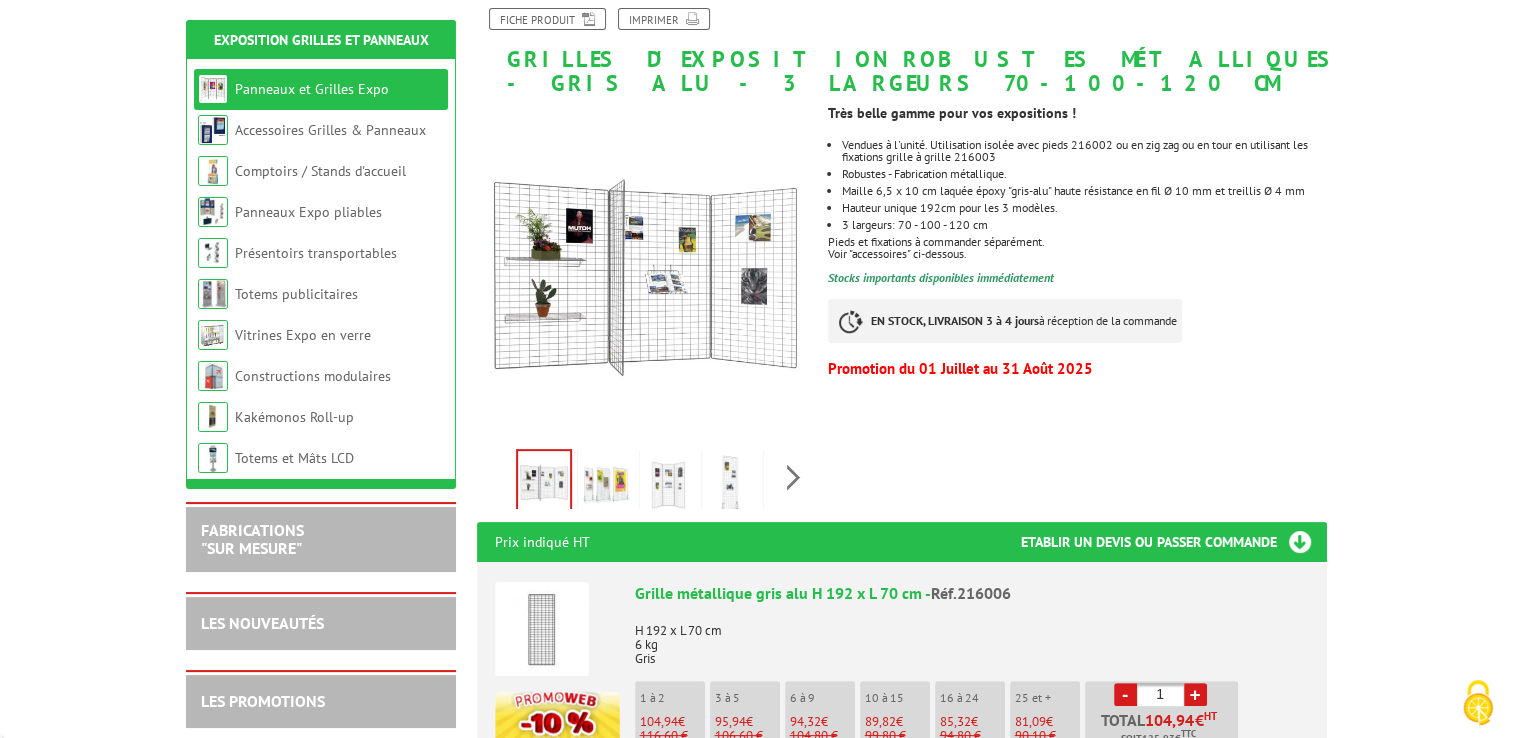 click at bounding box center (730, 484) 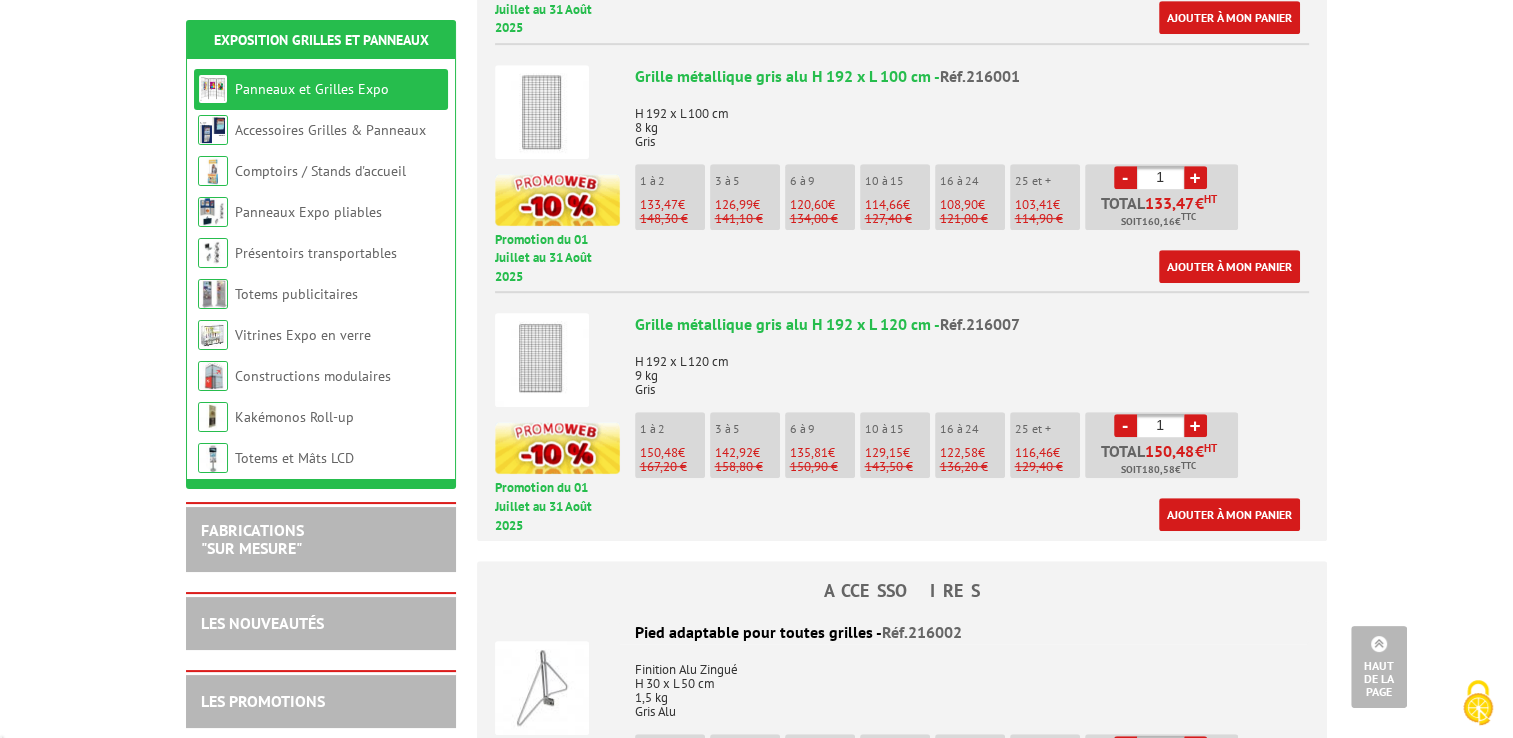 scroll, scrollTop: 1100, scrollLeft: 0, axis: vertical 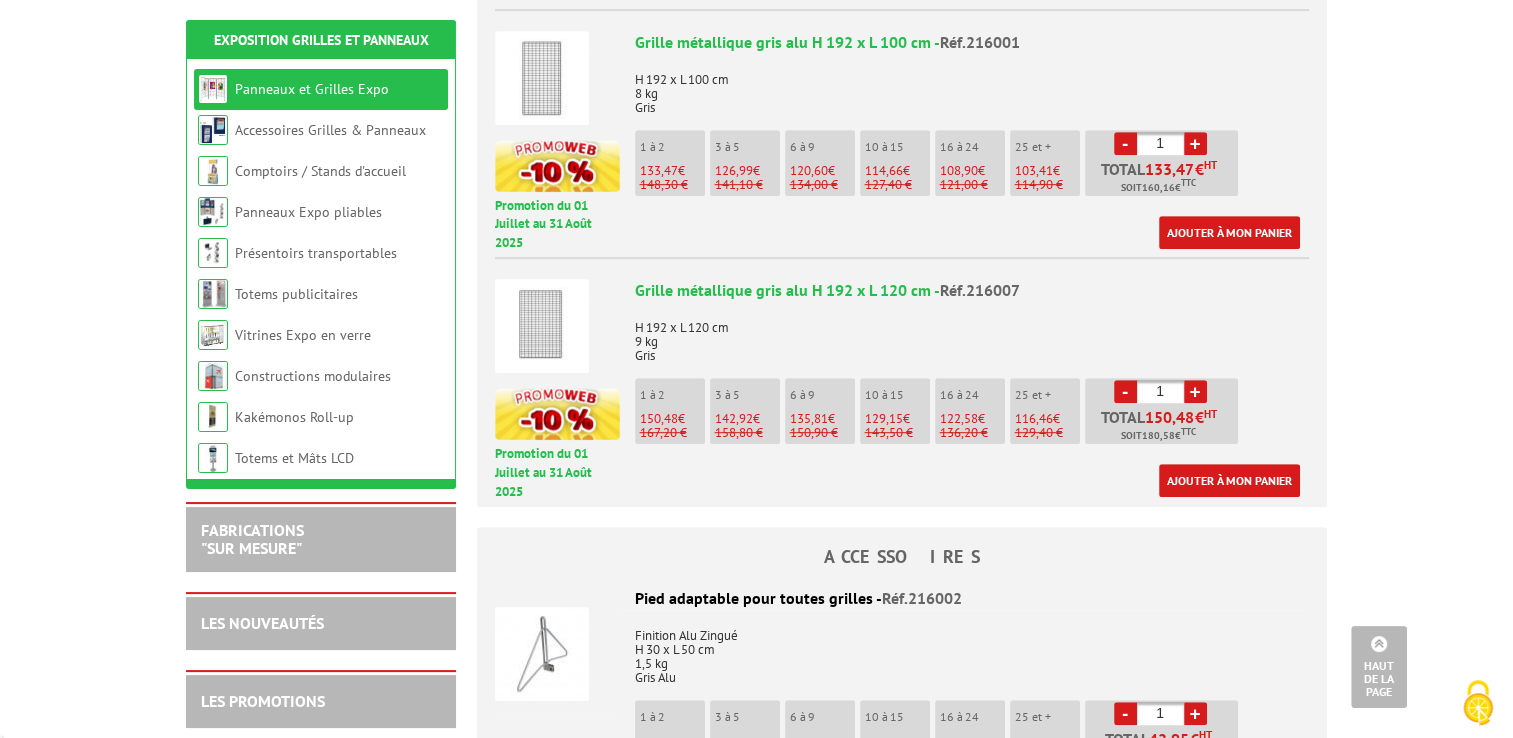 click on "167,20 €" at bounding box center [672, 433] 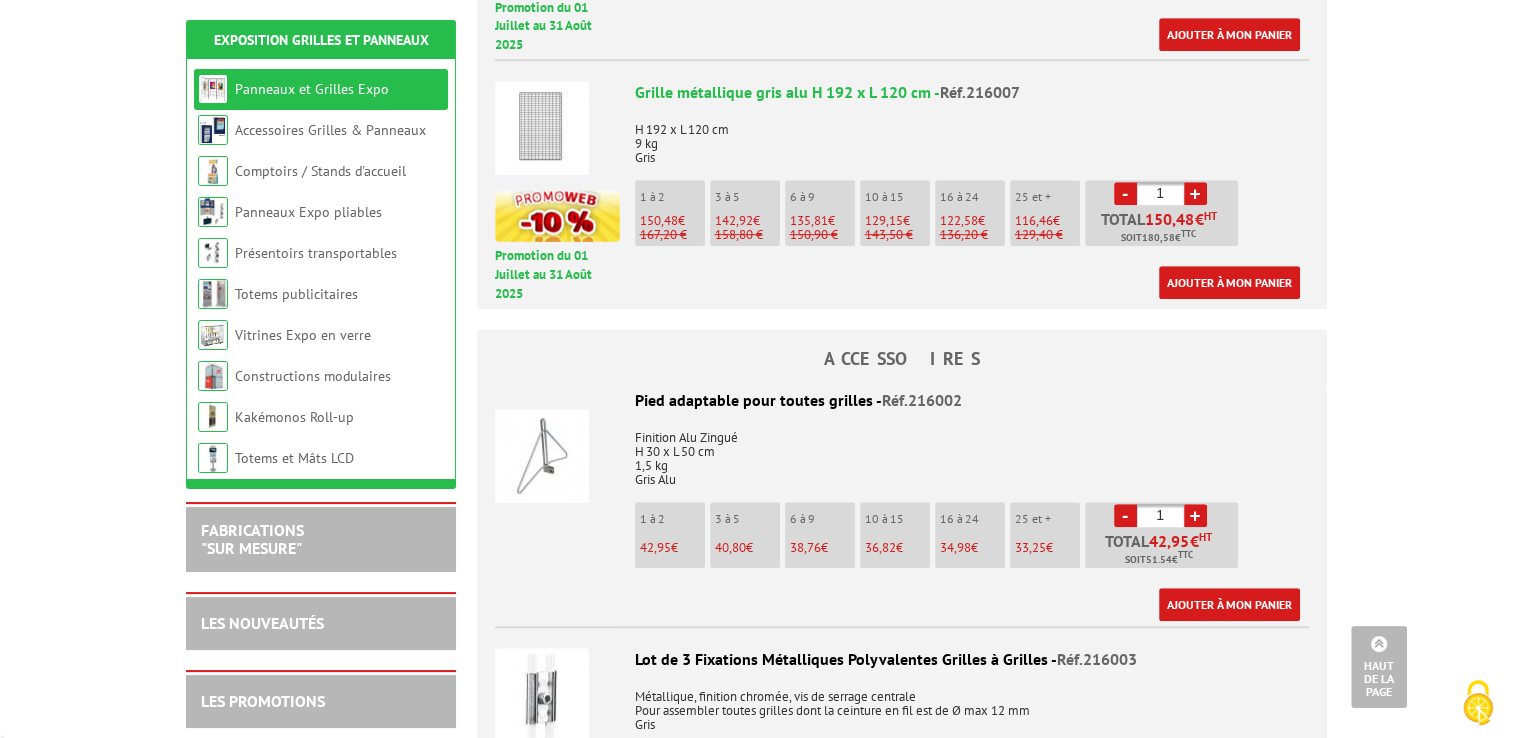 scroll, scrollTop: 1300, scrollLeft: 0, axis: vertical 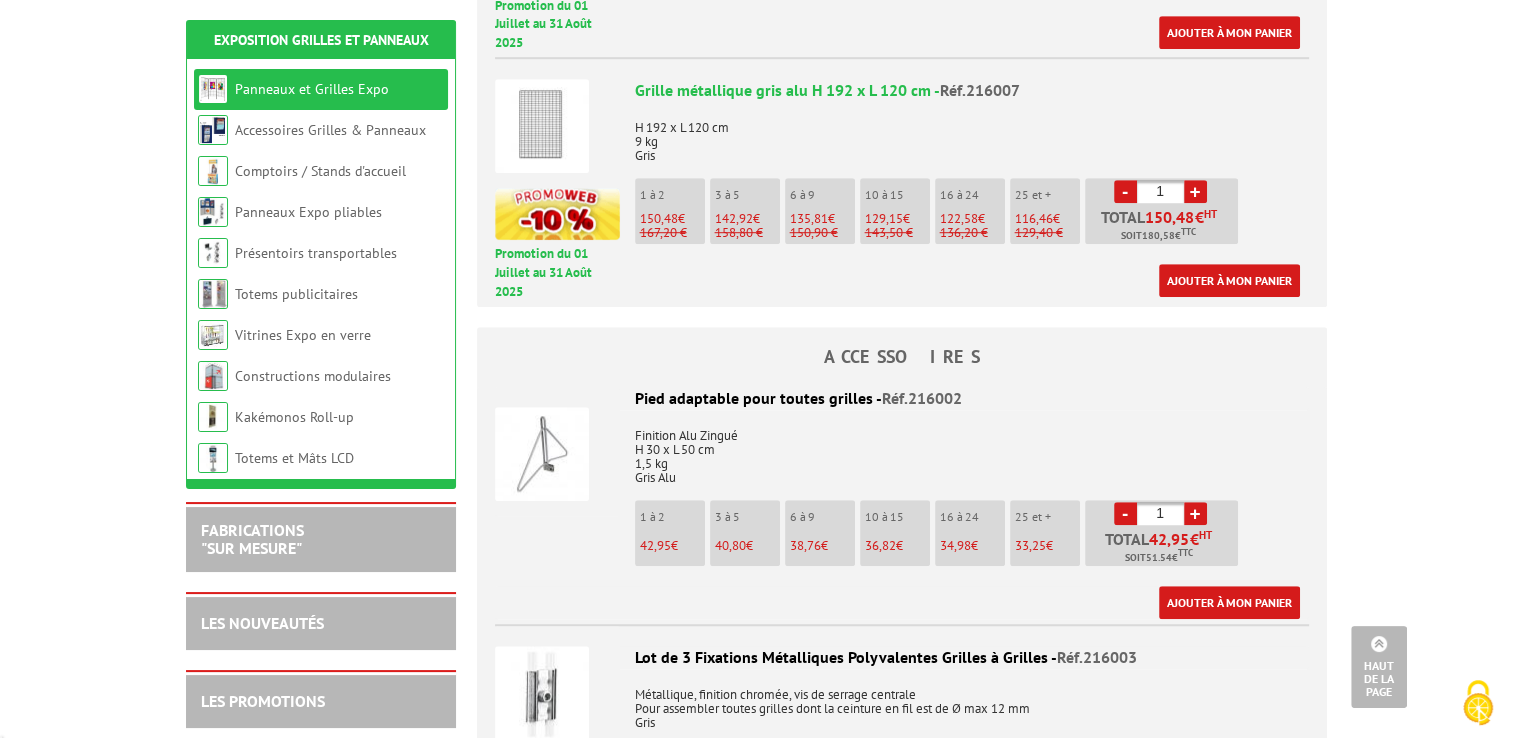 click on "+" at bounding box center [1195, 513] 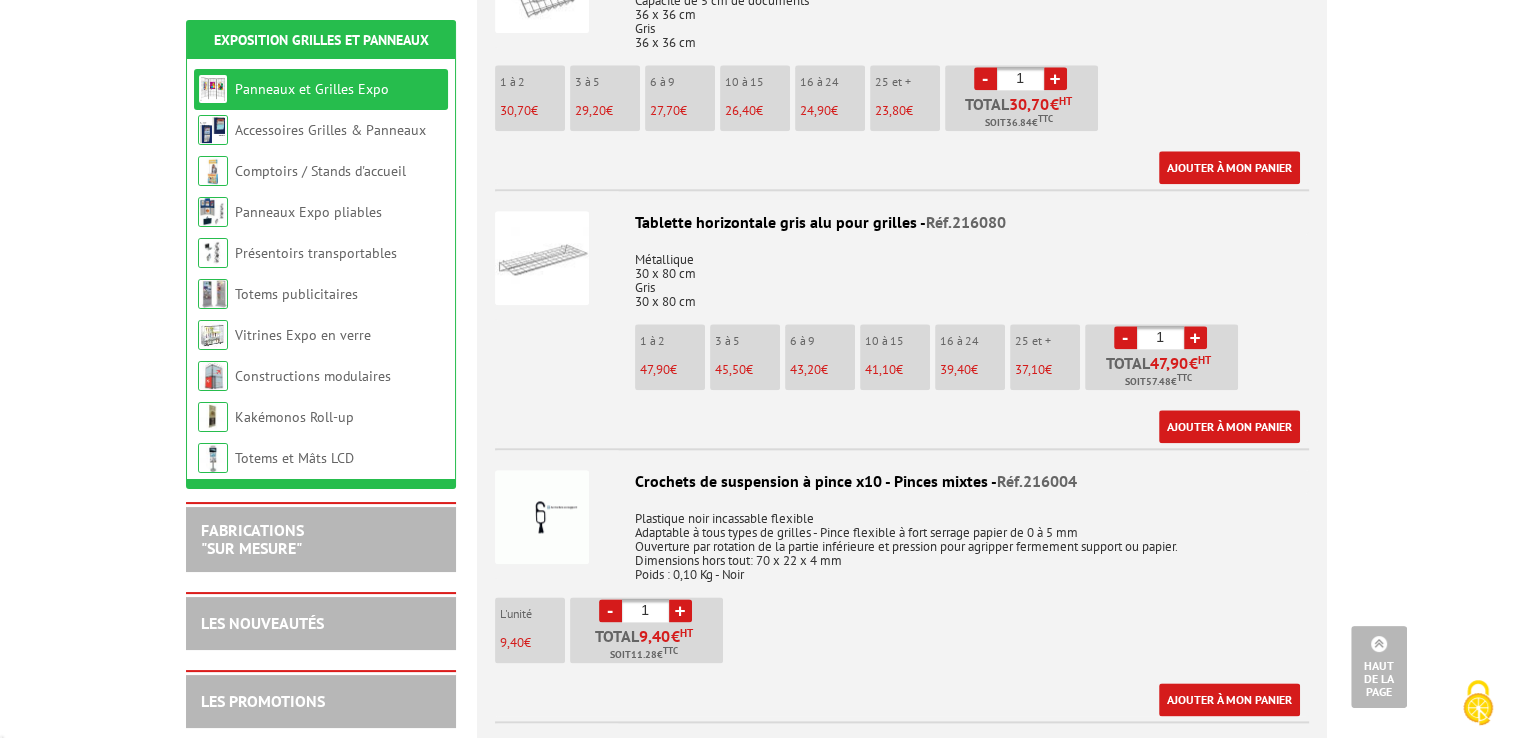 scroll, scrollTop: 2300, scrollLeft: 0, axis: vertical 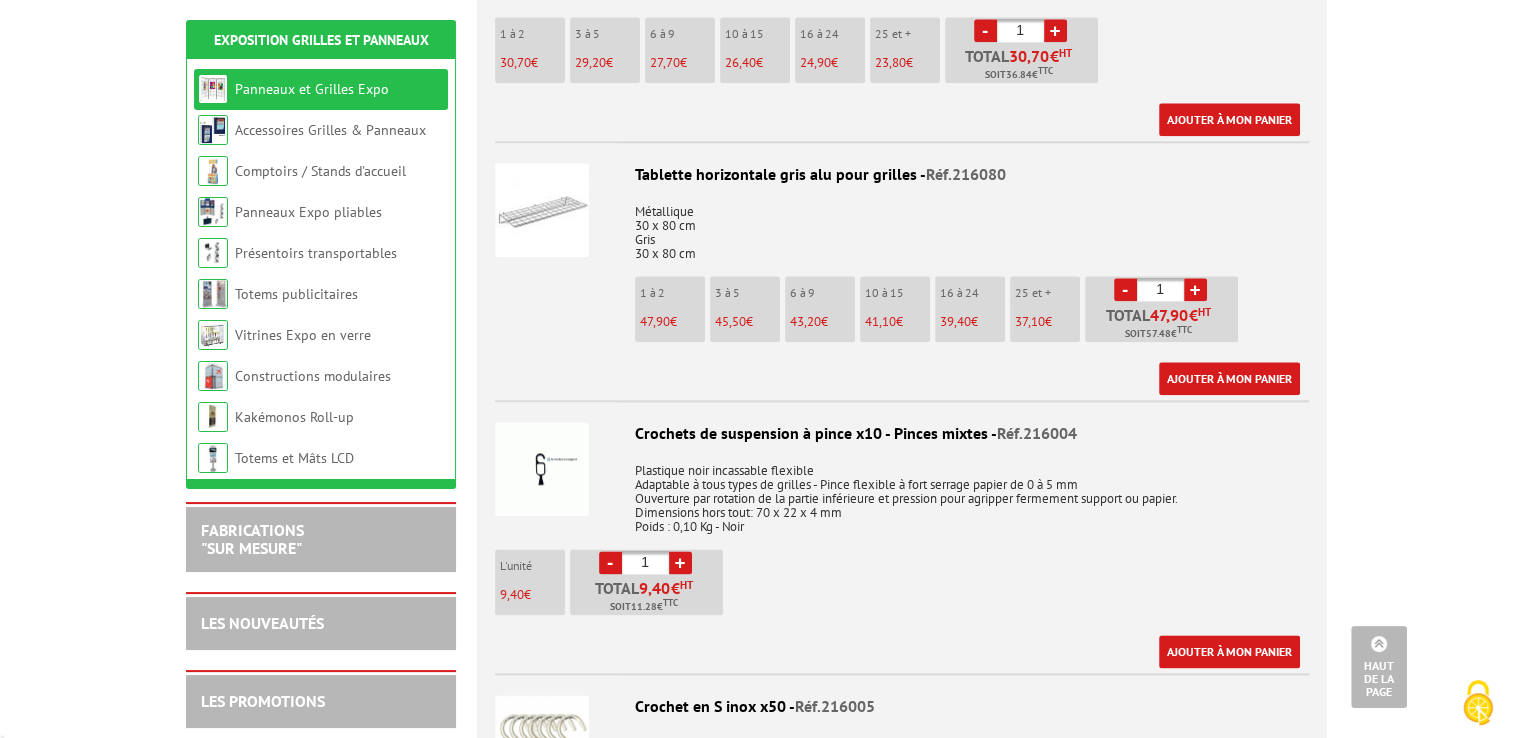 click on "+" at bounding box center (680, 562) 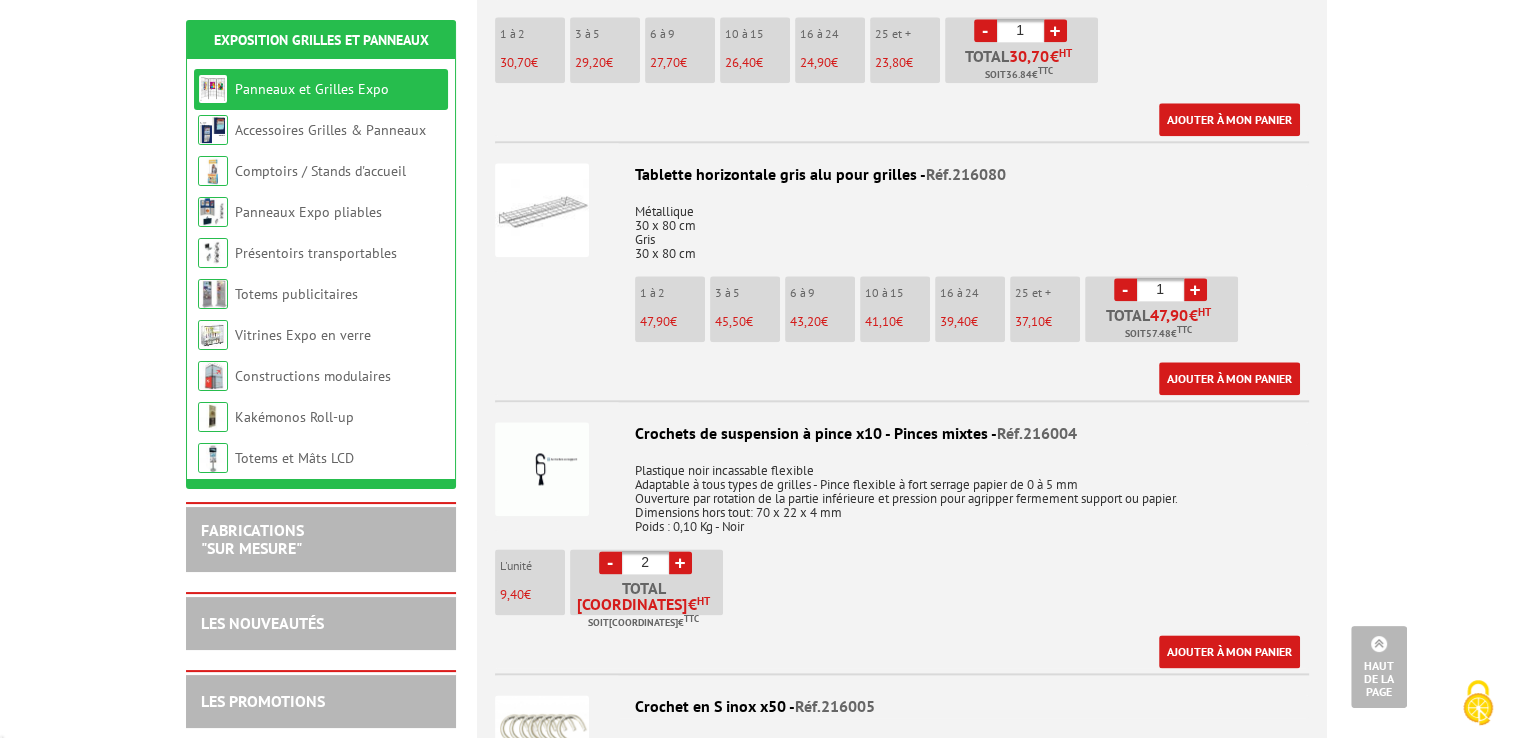 click on "+" at bounding box center (680, 562) 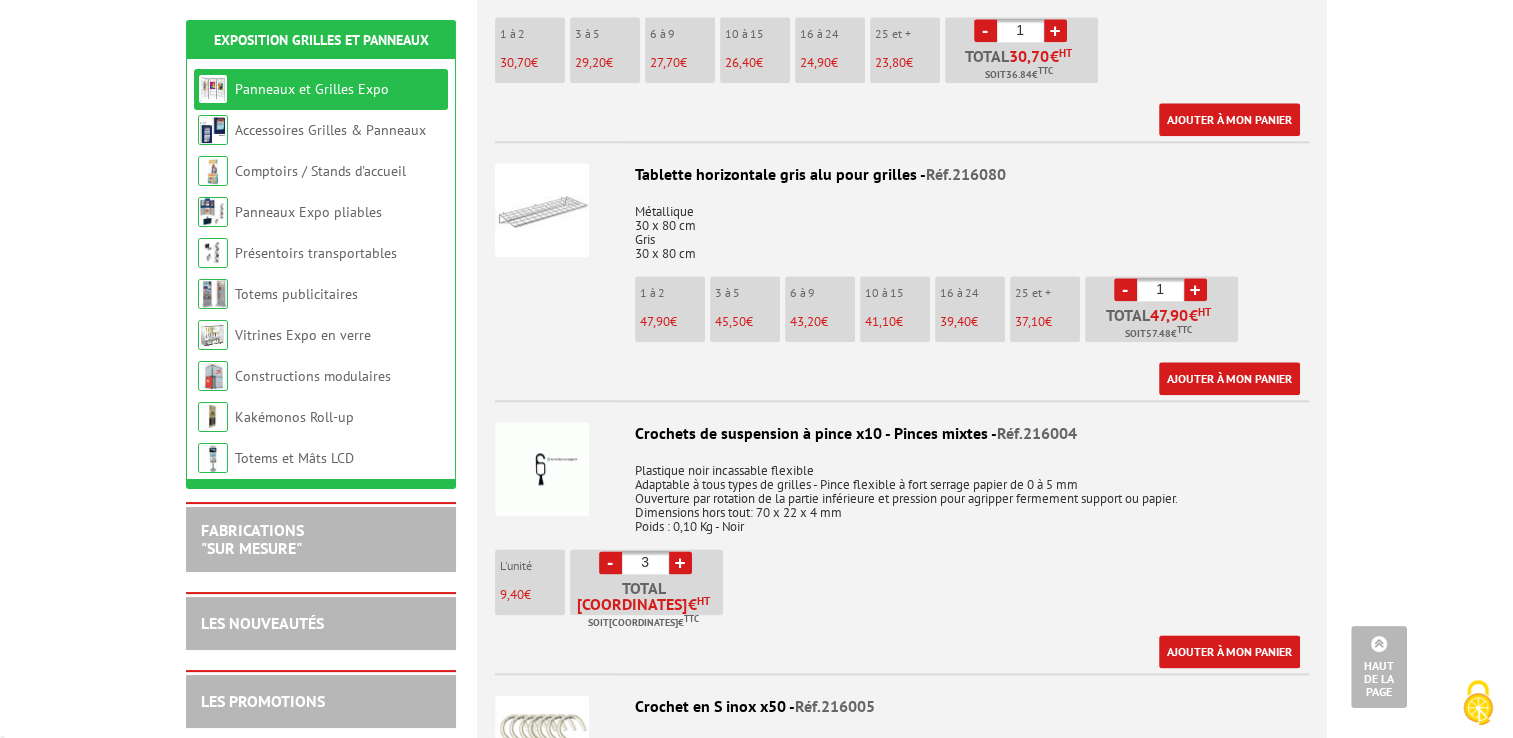 click on "+" at bounding box center (680, 562) 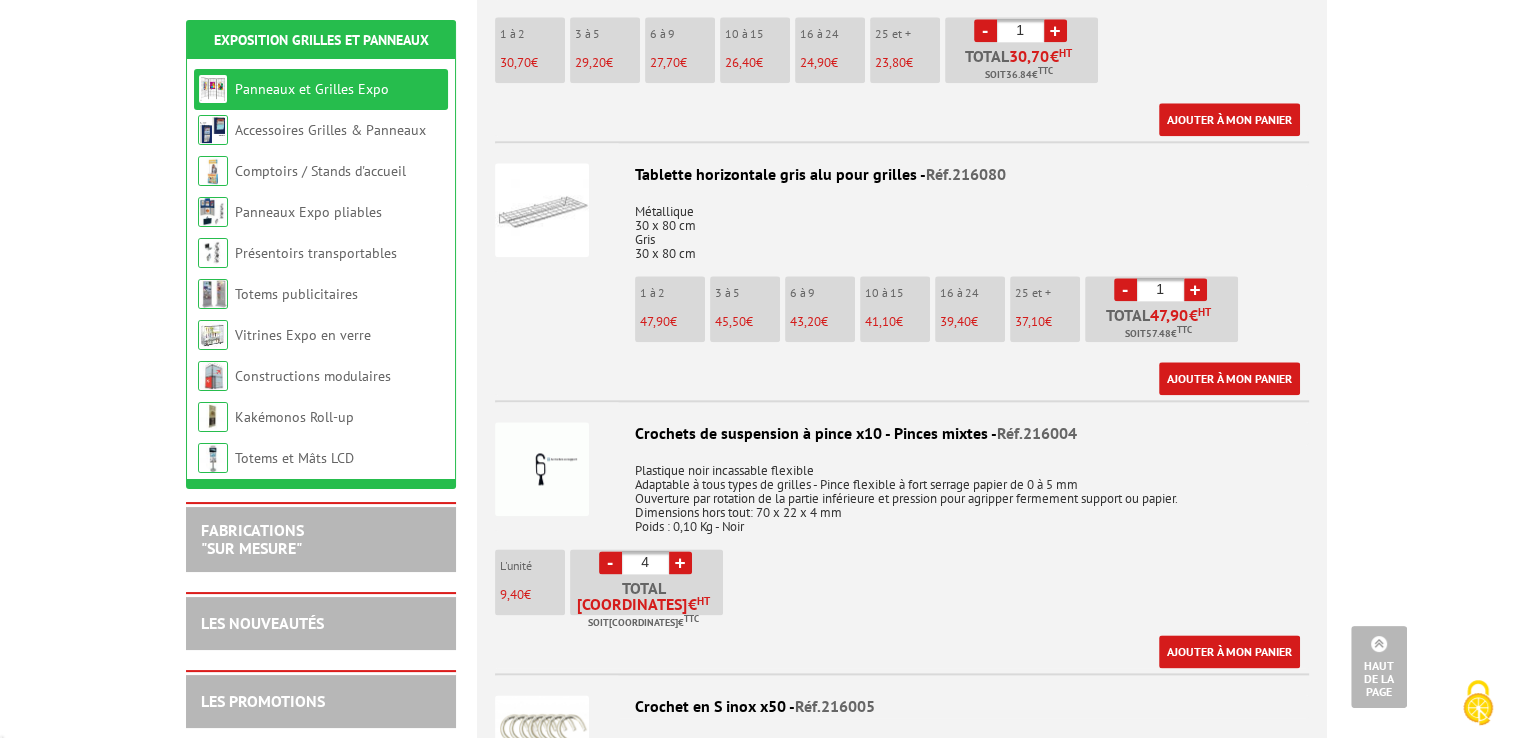 click on "+" at bounding box center [680, 562] 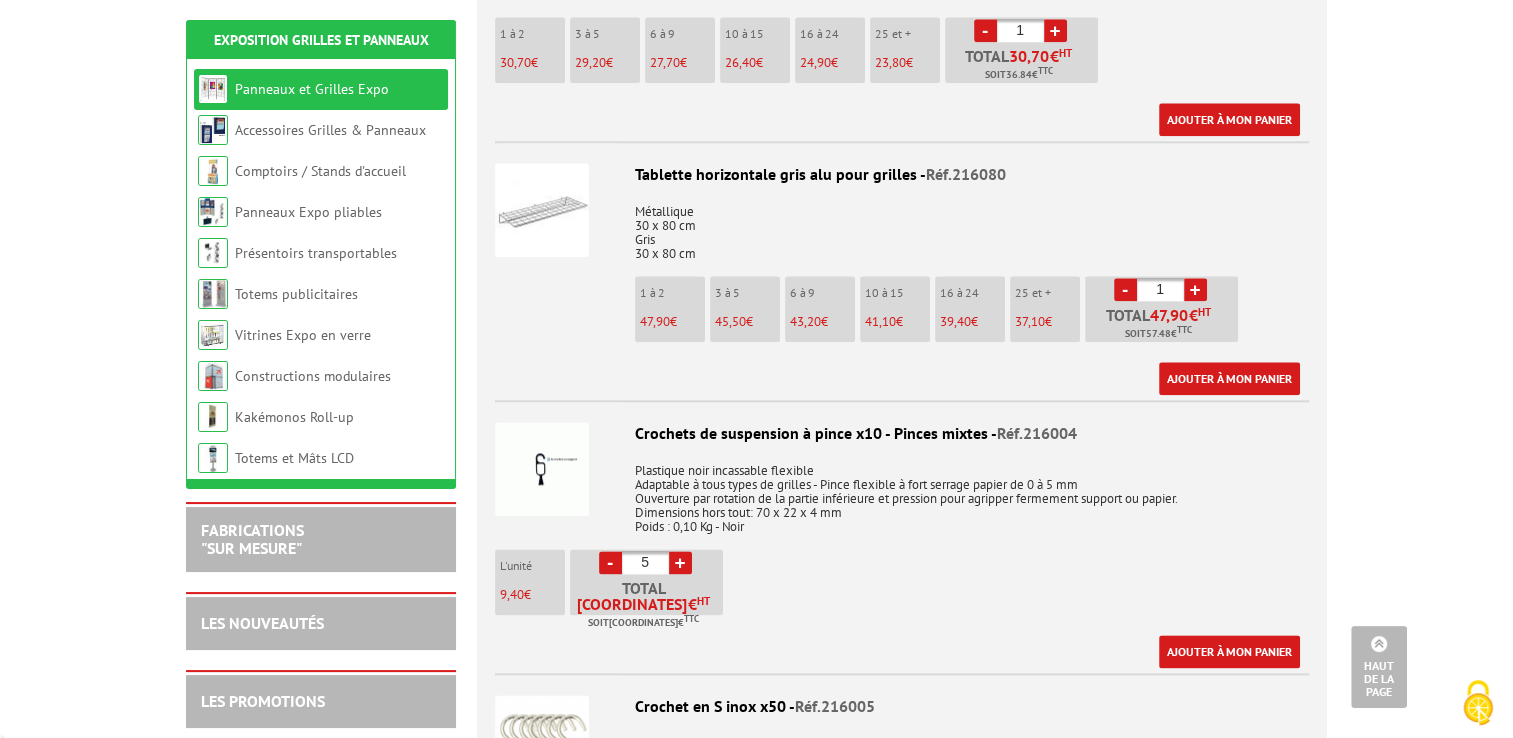 click on "+" at bounding box center (680, 562) 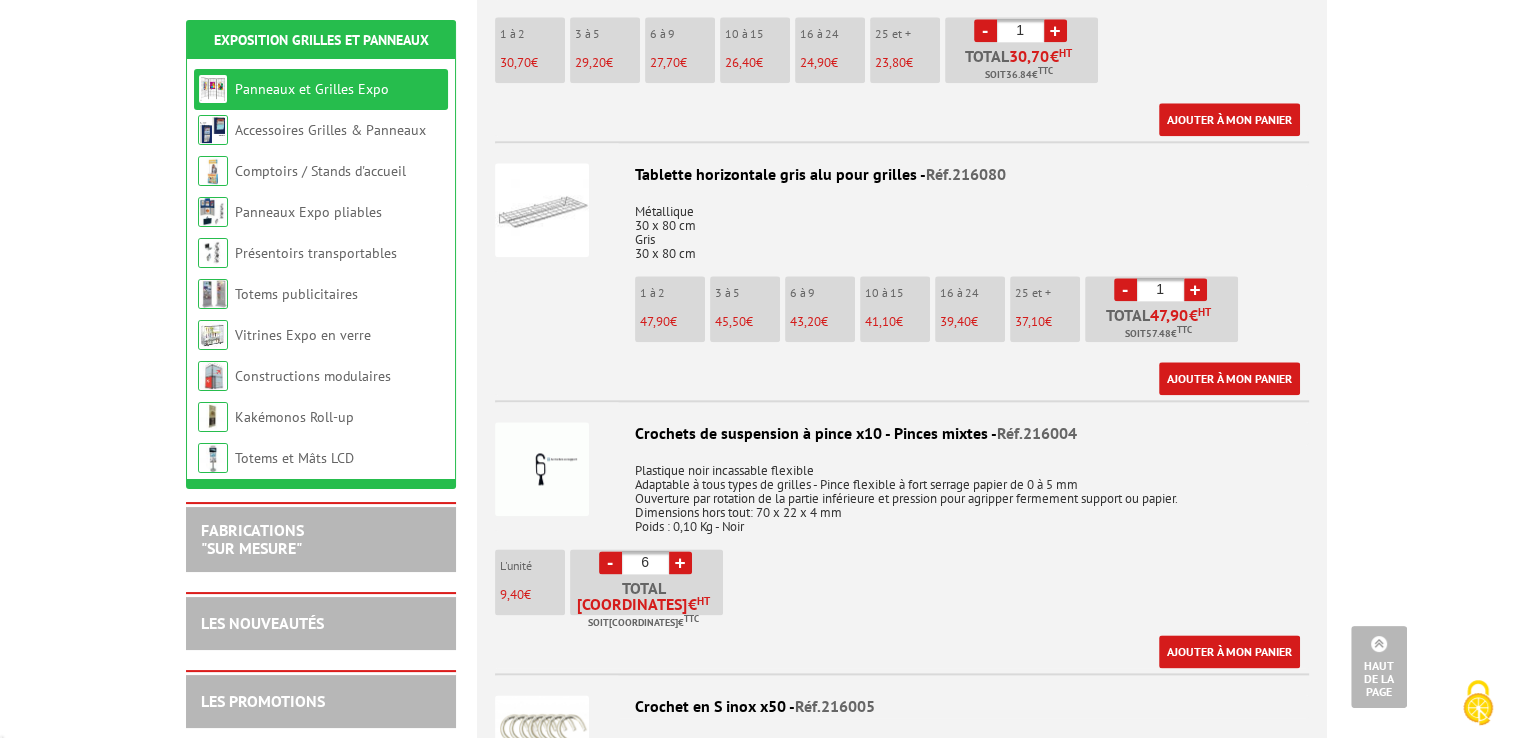 click on "+" at bounding box center [680, 562] 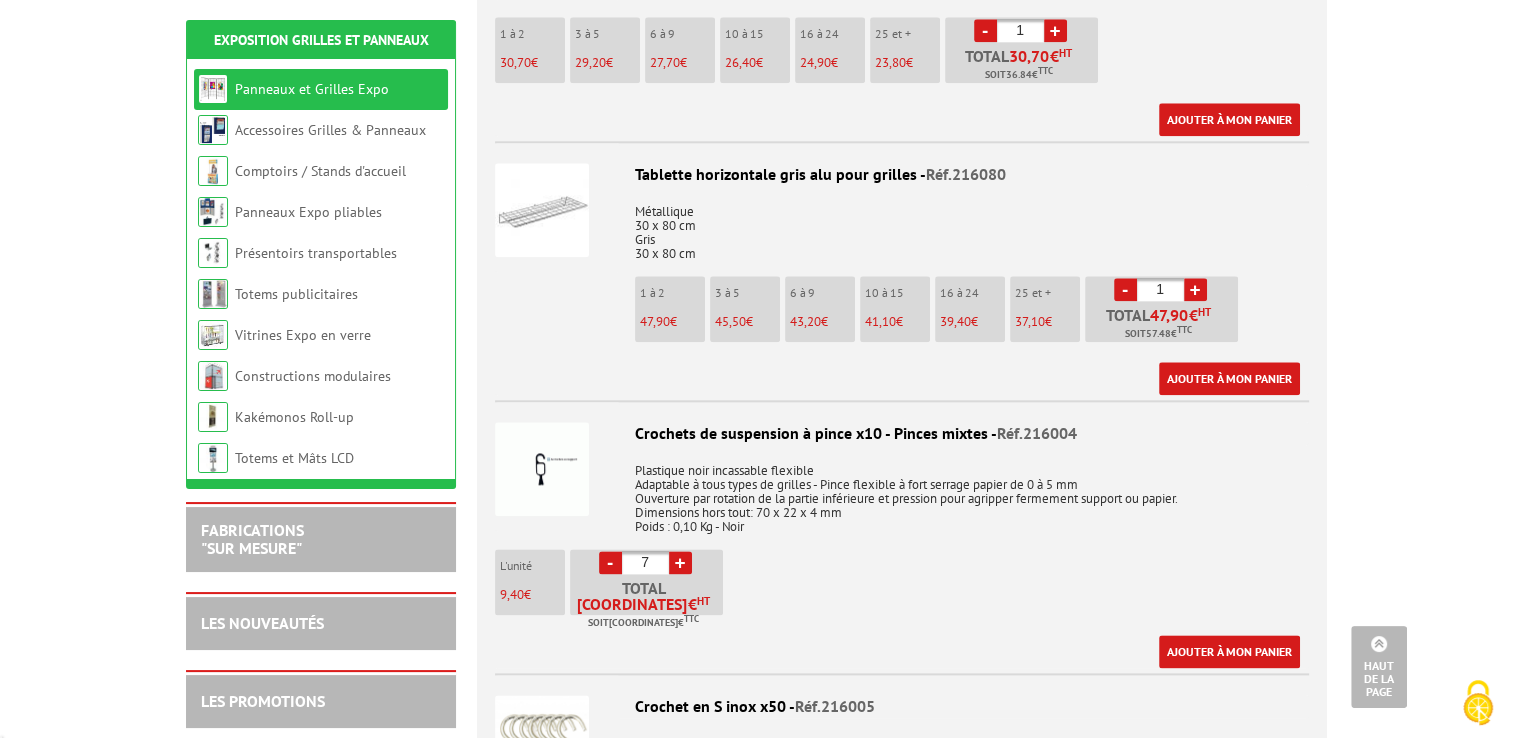 click on "+" at bounding box center (680, 562) 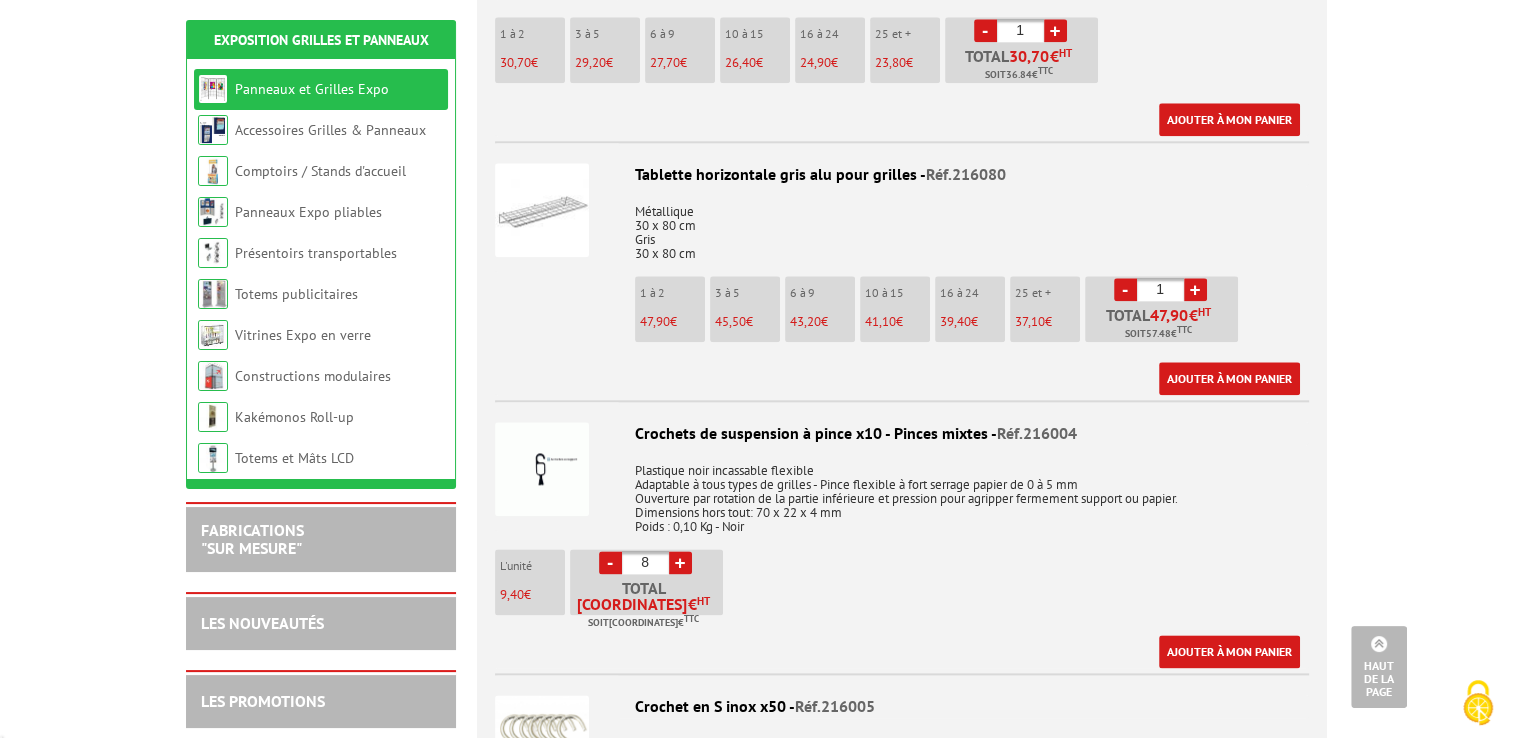 click on "+" at bounding box center (680, 562) 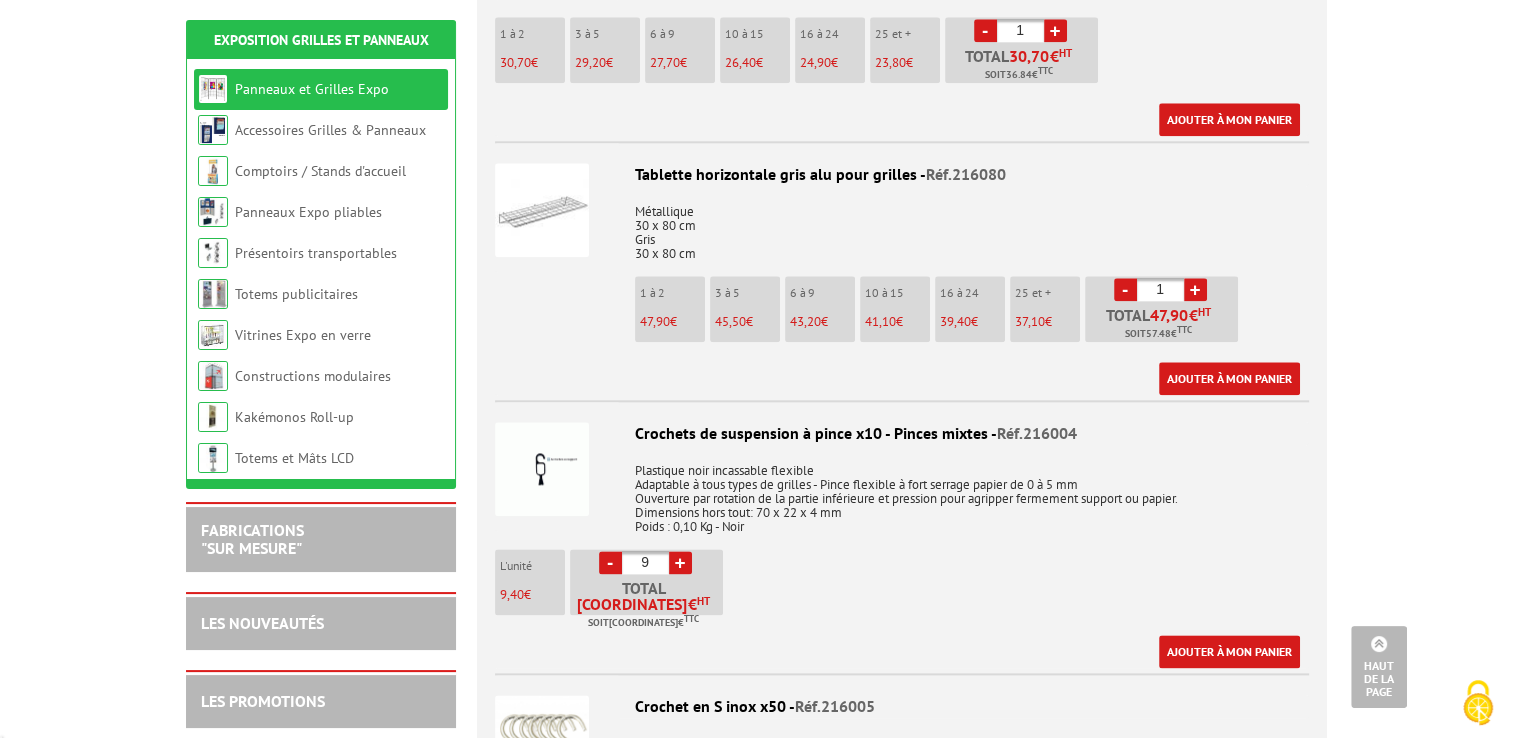 click on "+" at bounding box center (680, 562) 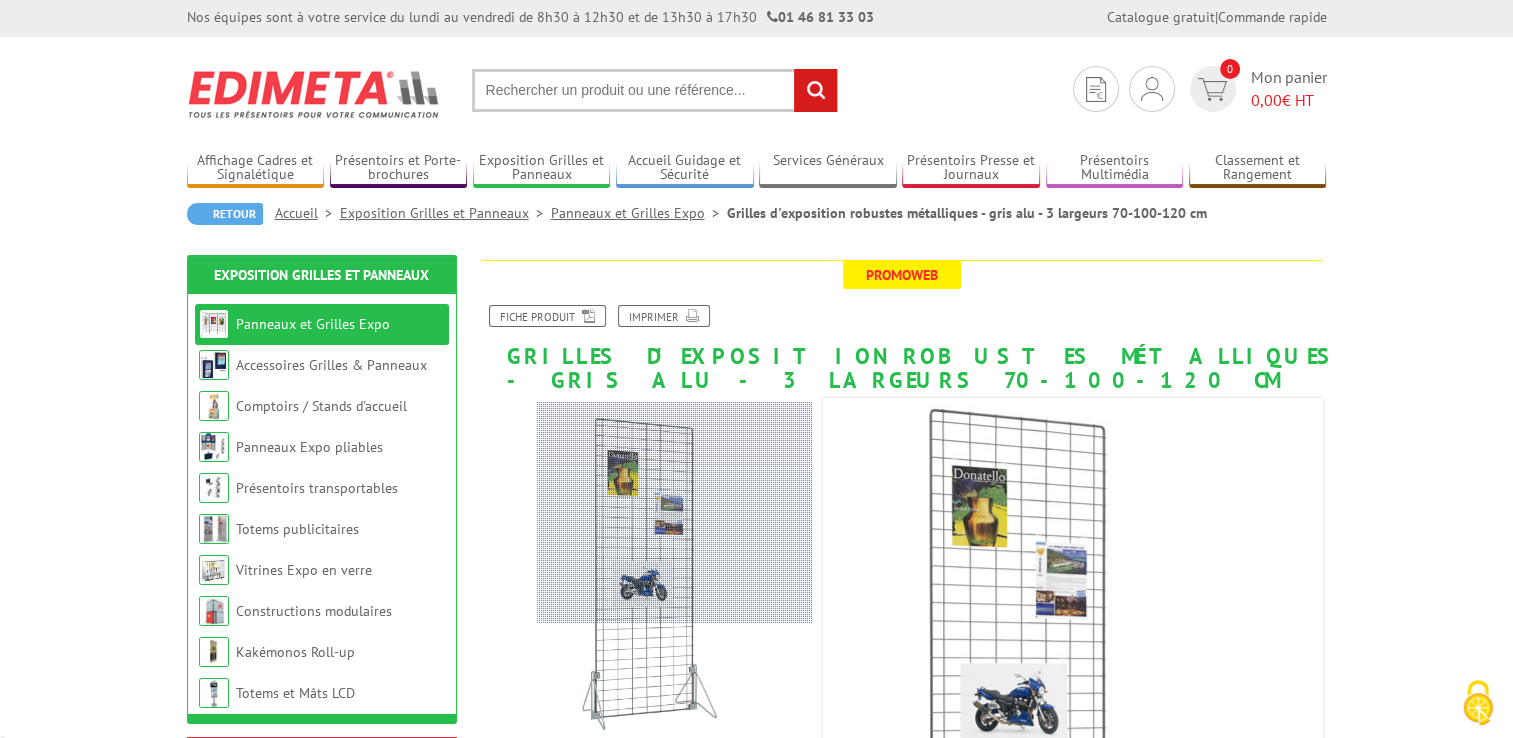 scroll, scrollTop: 0, scrollLeft: 0, axis: both 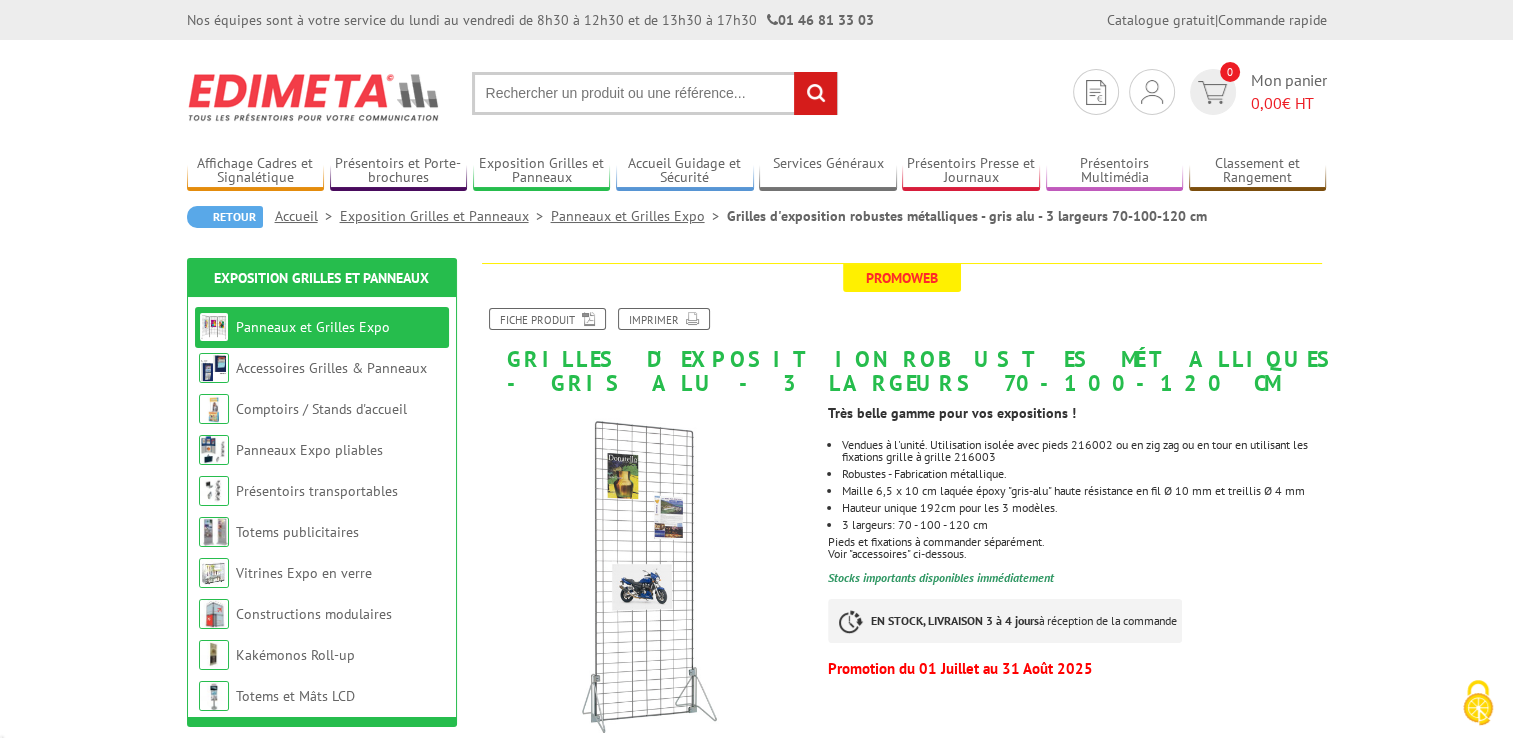 click at bounding box center [314, 97] 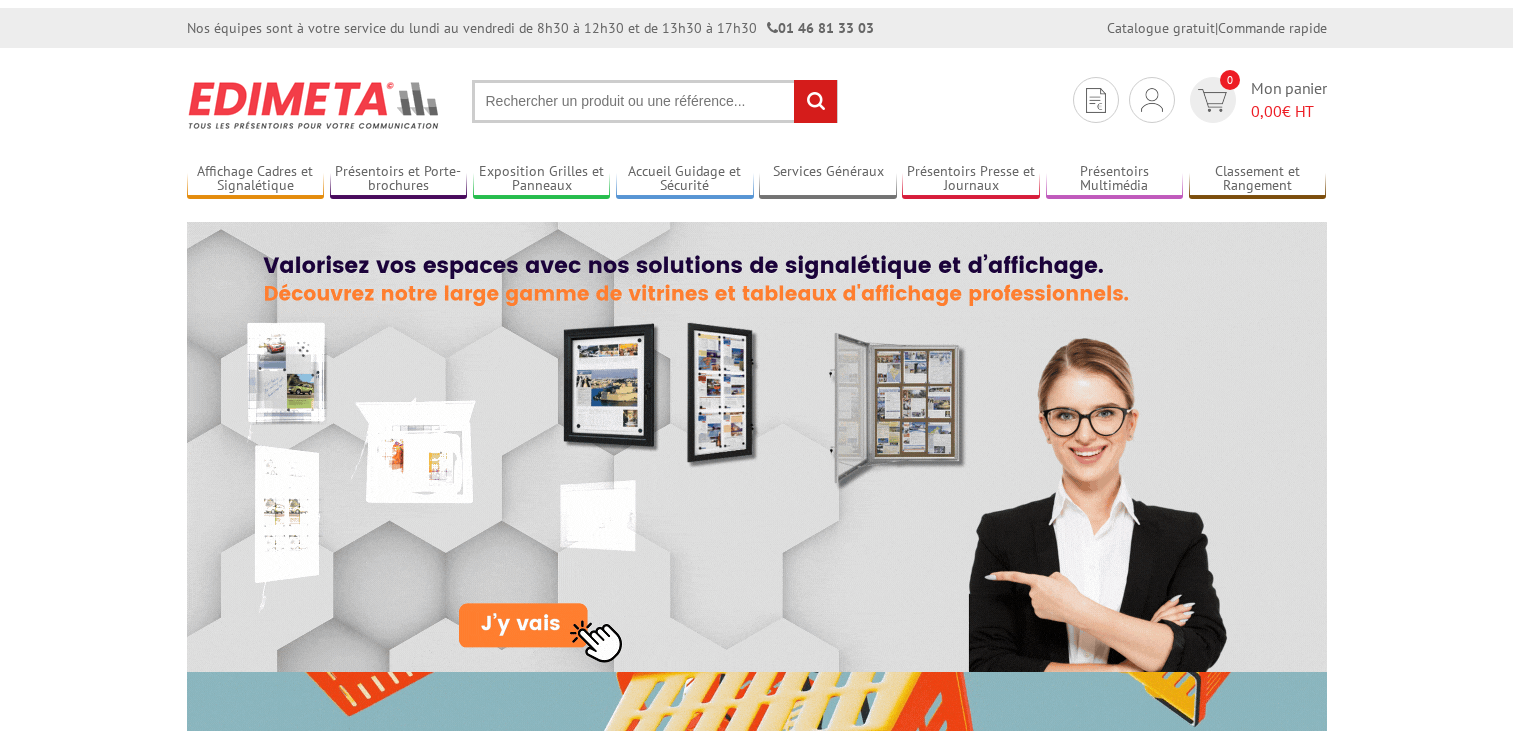 scroll, scrollTop: 0, scrollLeft: 0, axis: both 